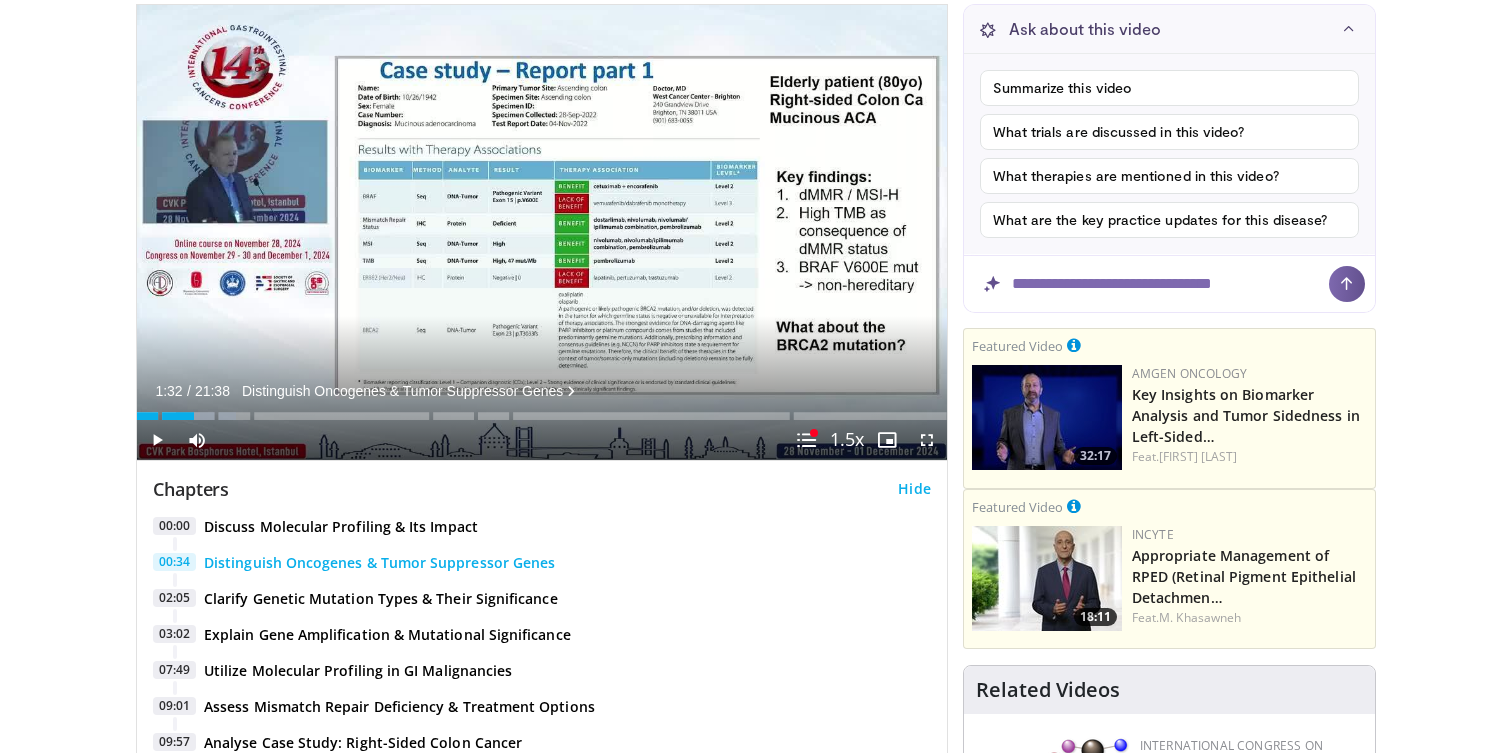 scroll, scrollTop: 0, scrollLeft: 0, axis: both 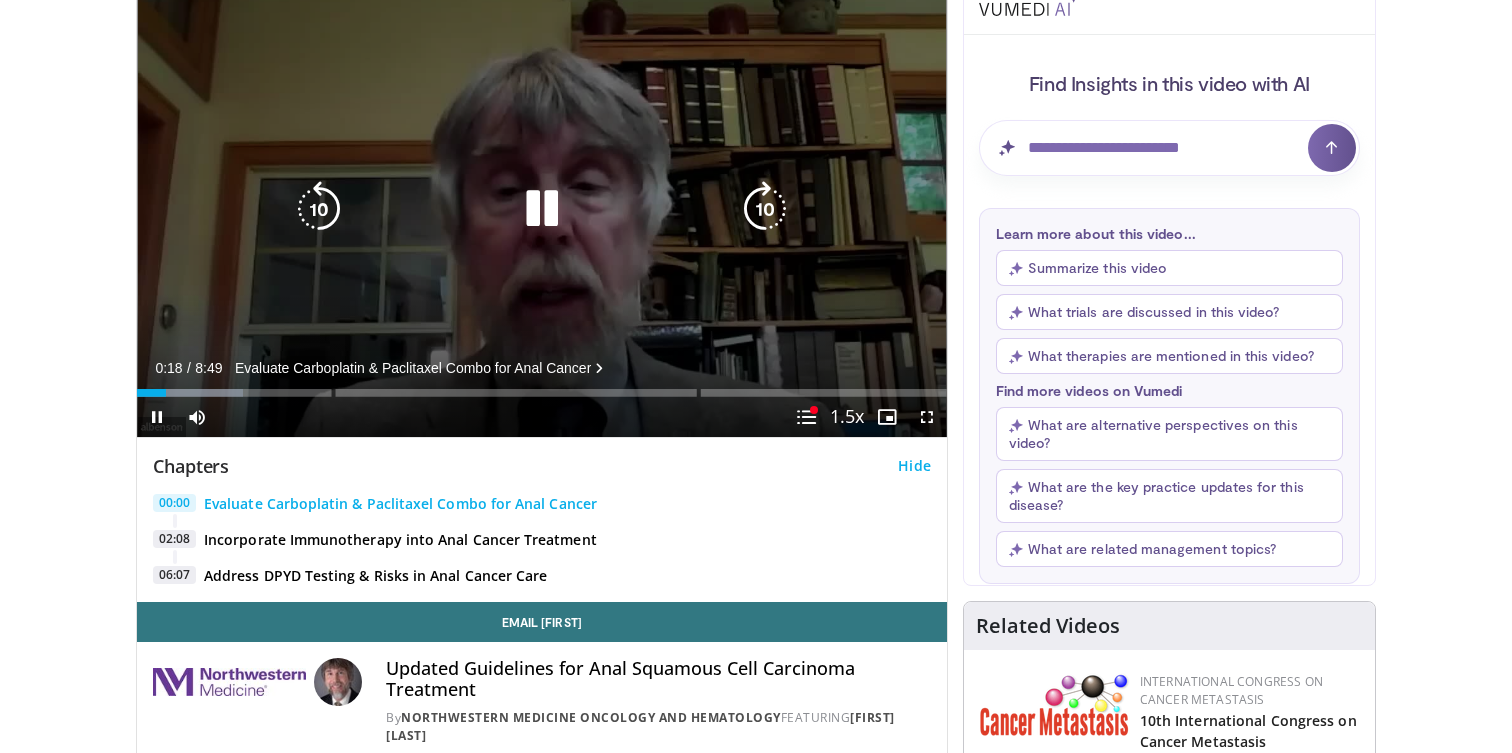 click at bounding box center (542, 209) 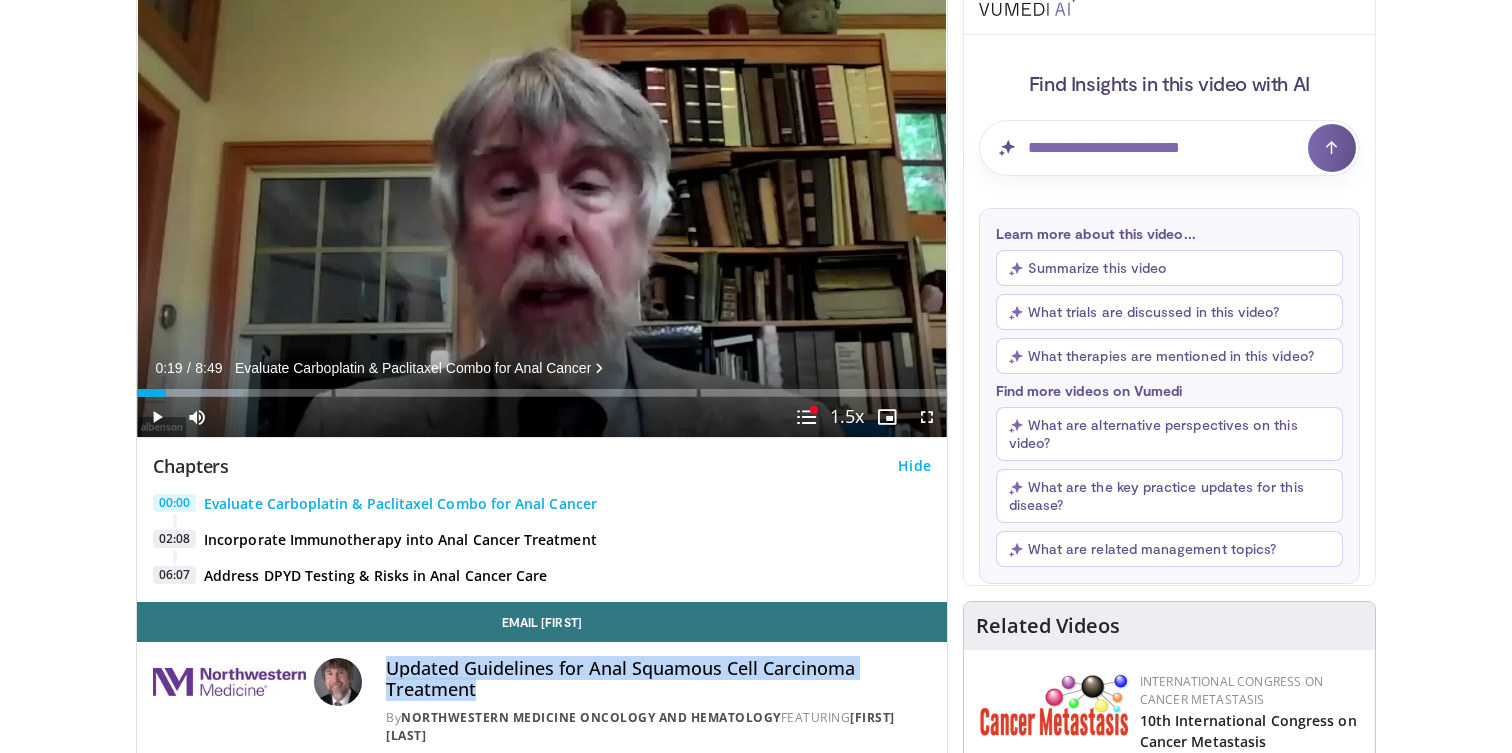 drag, startPoint x: 478, startPoint y: 696, endPoint x: 384, endPoint y: 669, distance: 97.80082 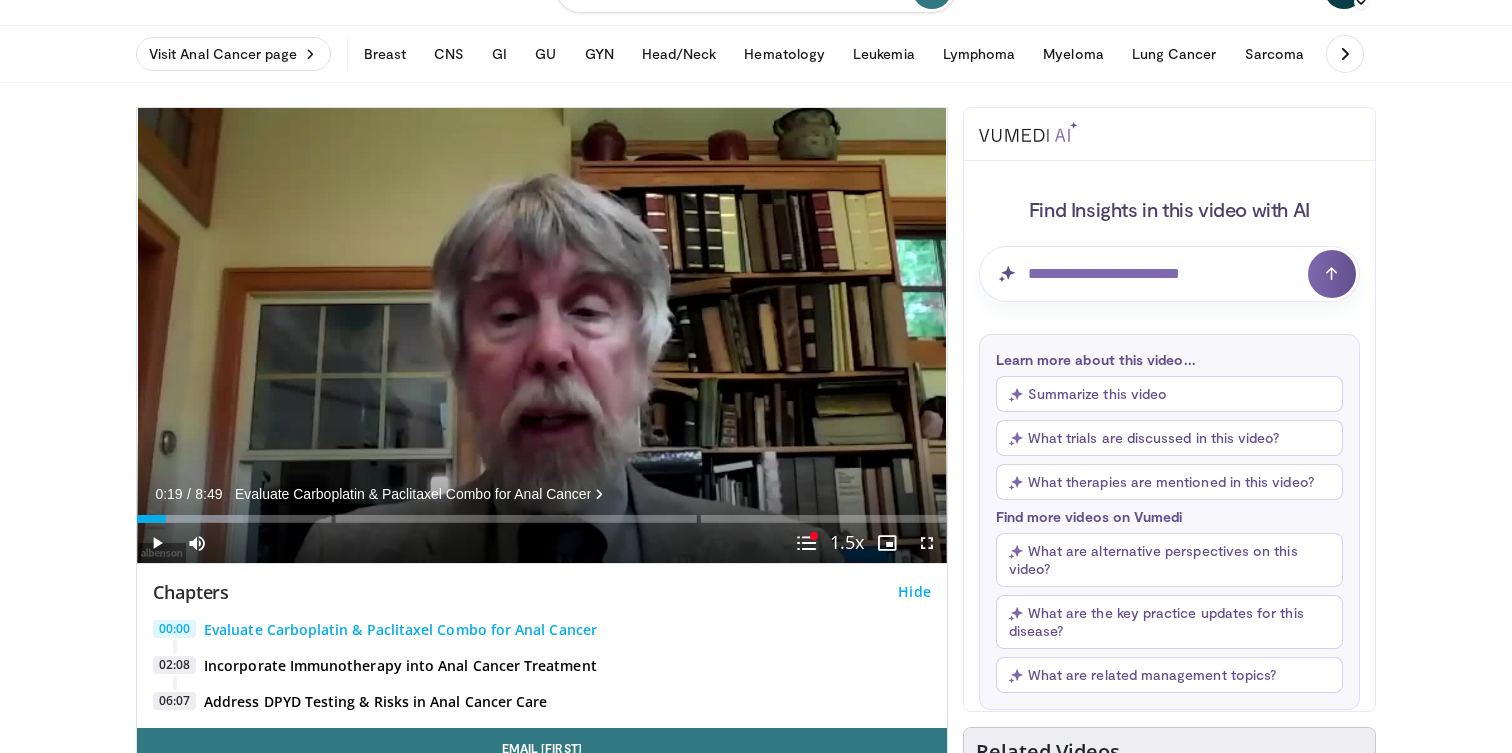 scroll, scrollTop: 62, scrollLeft: 0, axis: vertical 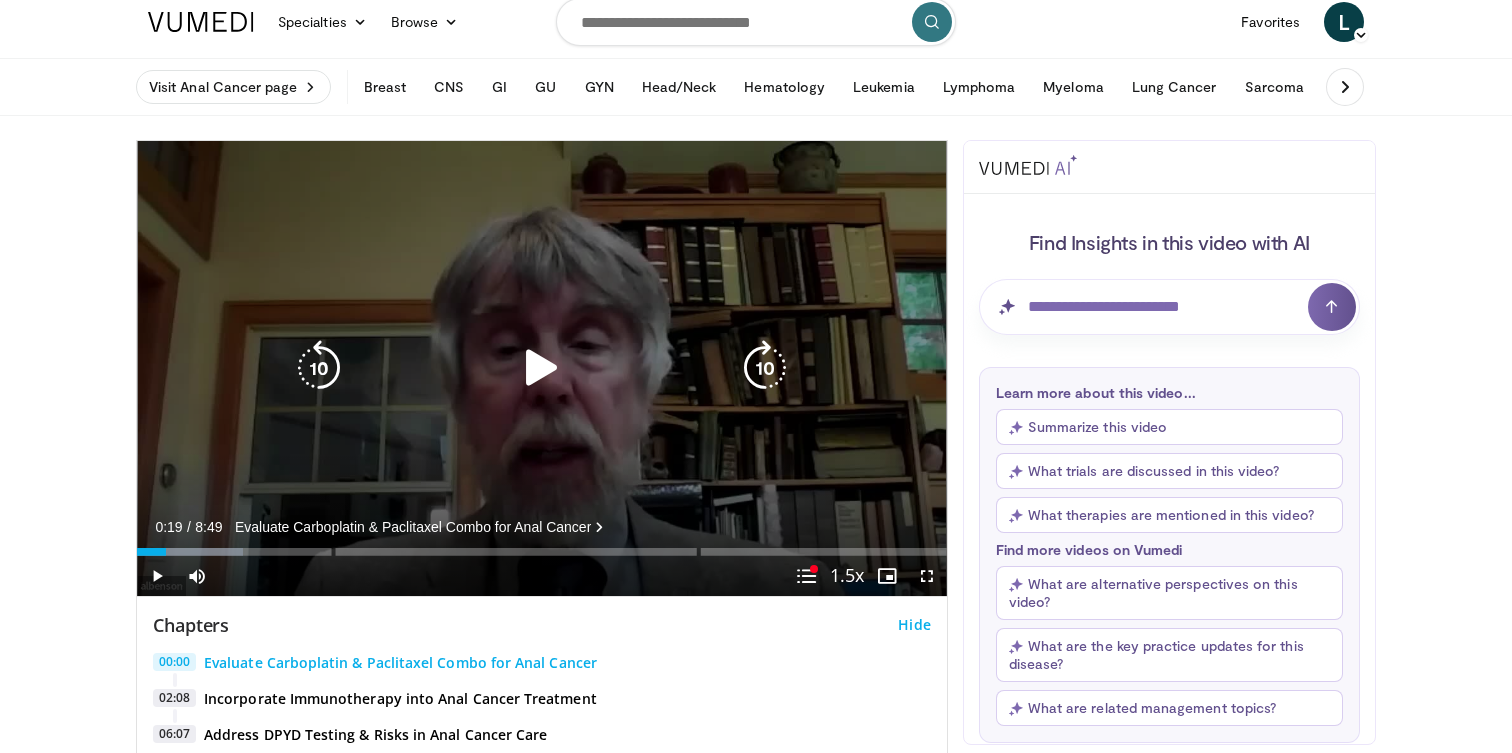 click at bounding box center (542, 368) 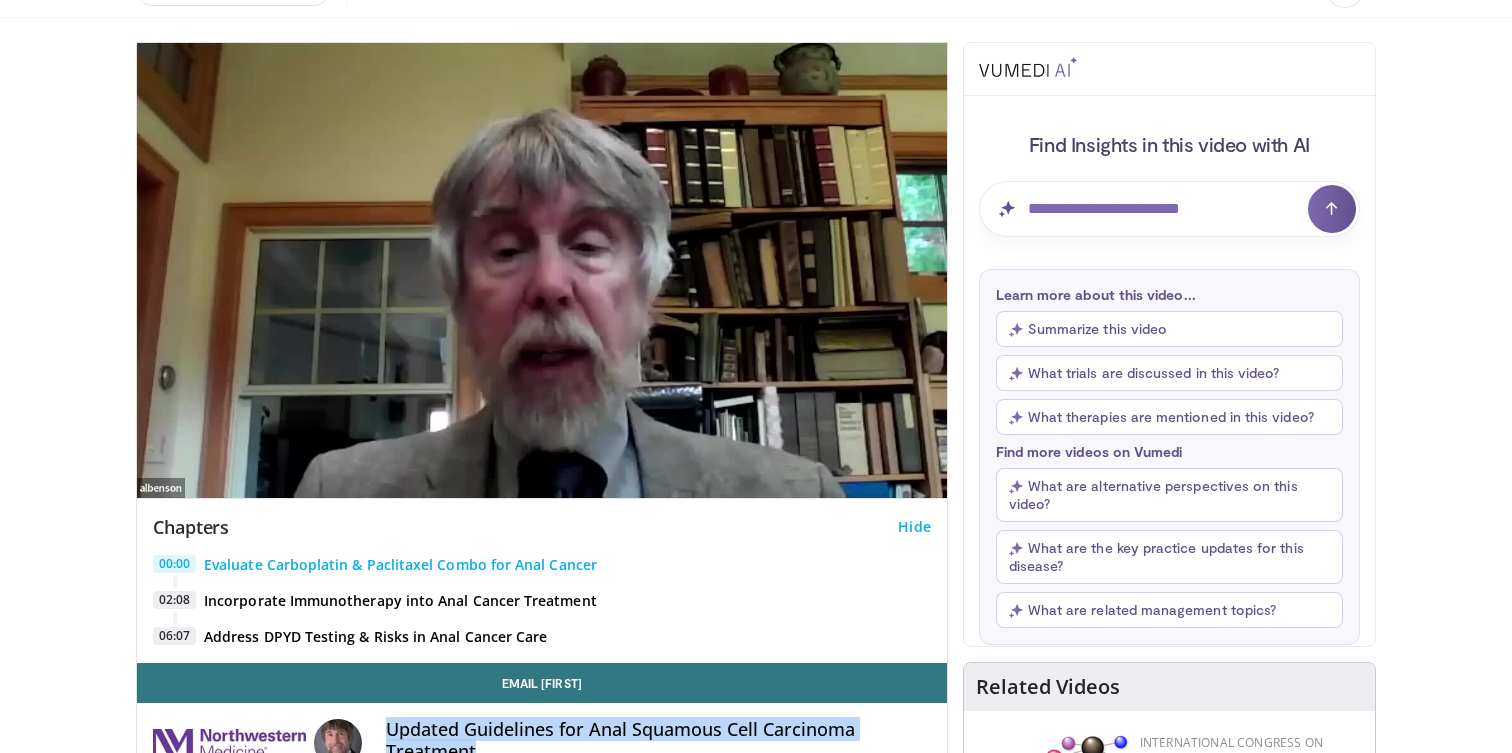 scroll, scrollTop: 114, scrollLeft: 0, axis: vertical 